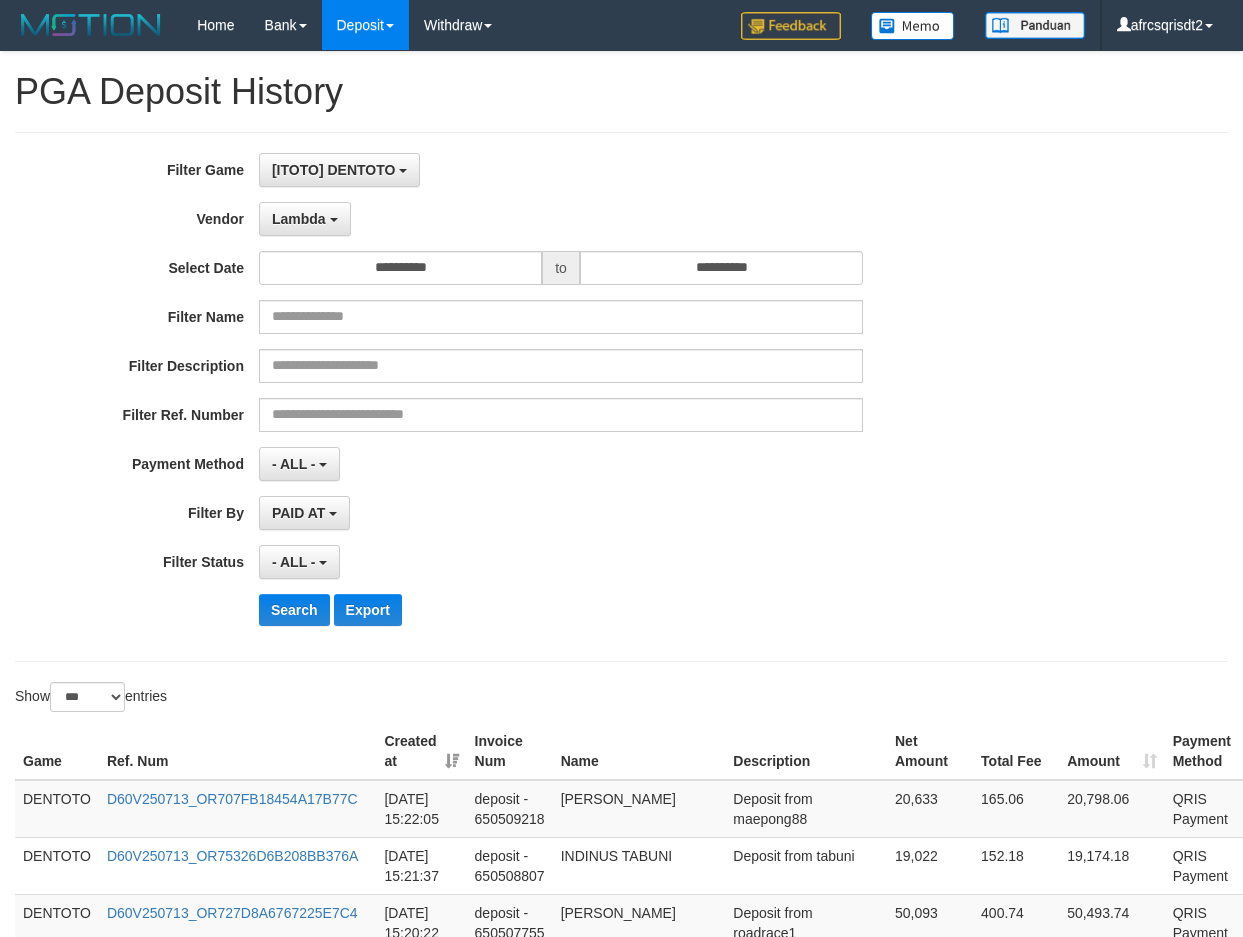 select on "**********" 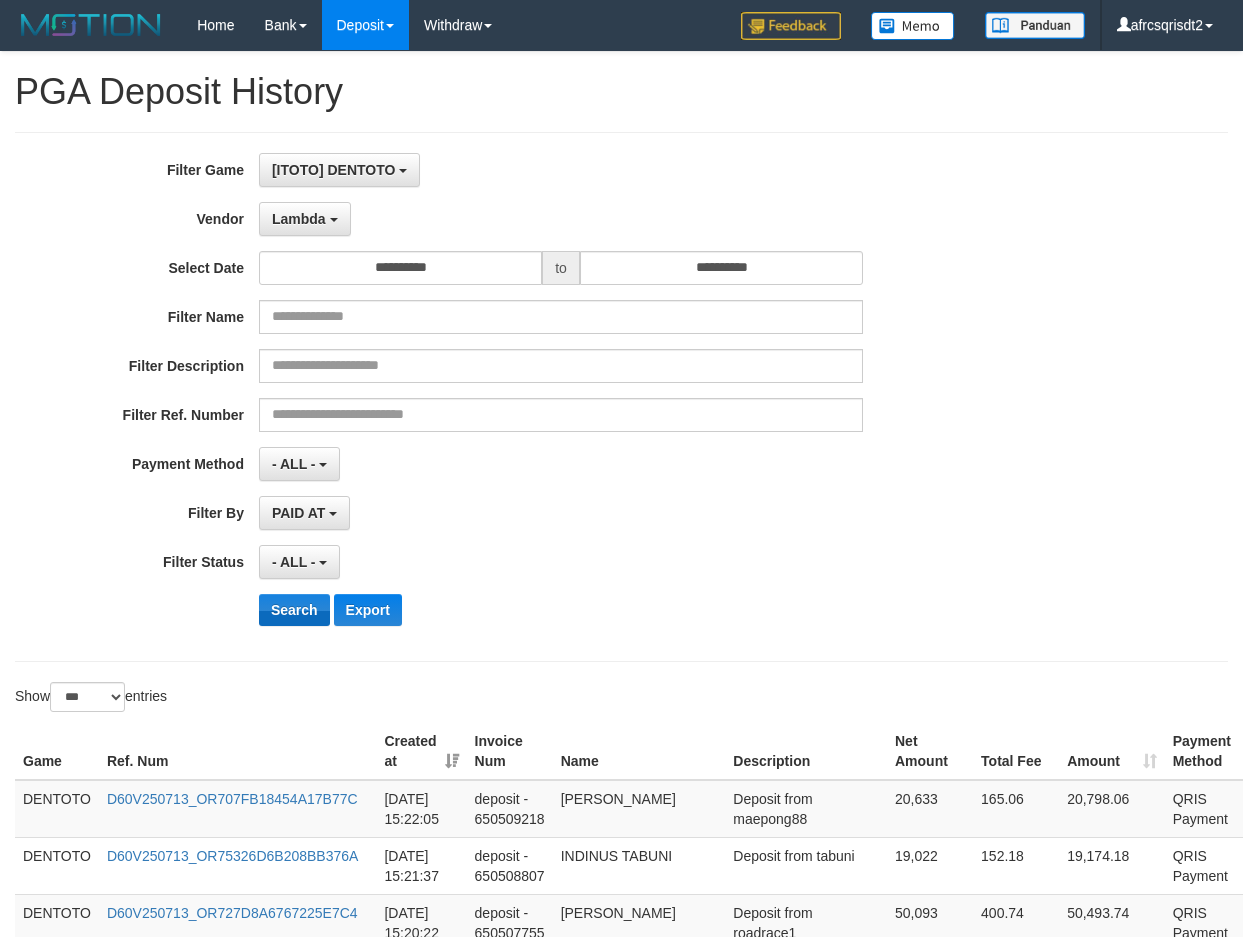 scroll, scrollTop: 333, scrollLeft: 0, axis: vertical 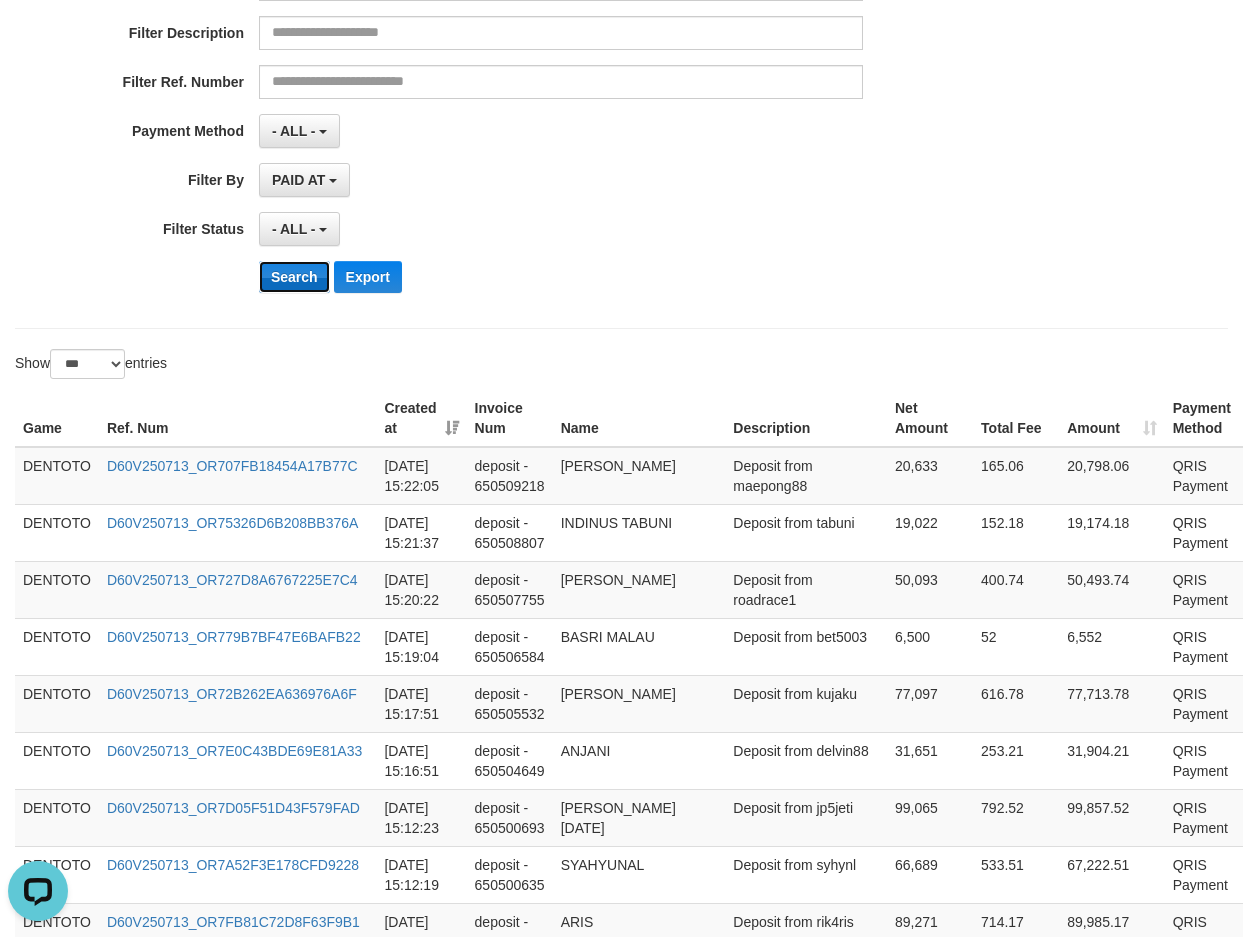 click on "Search" at bounding box center (294, 277) 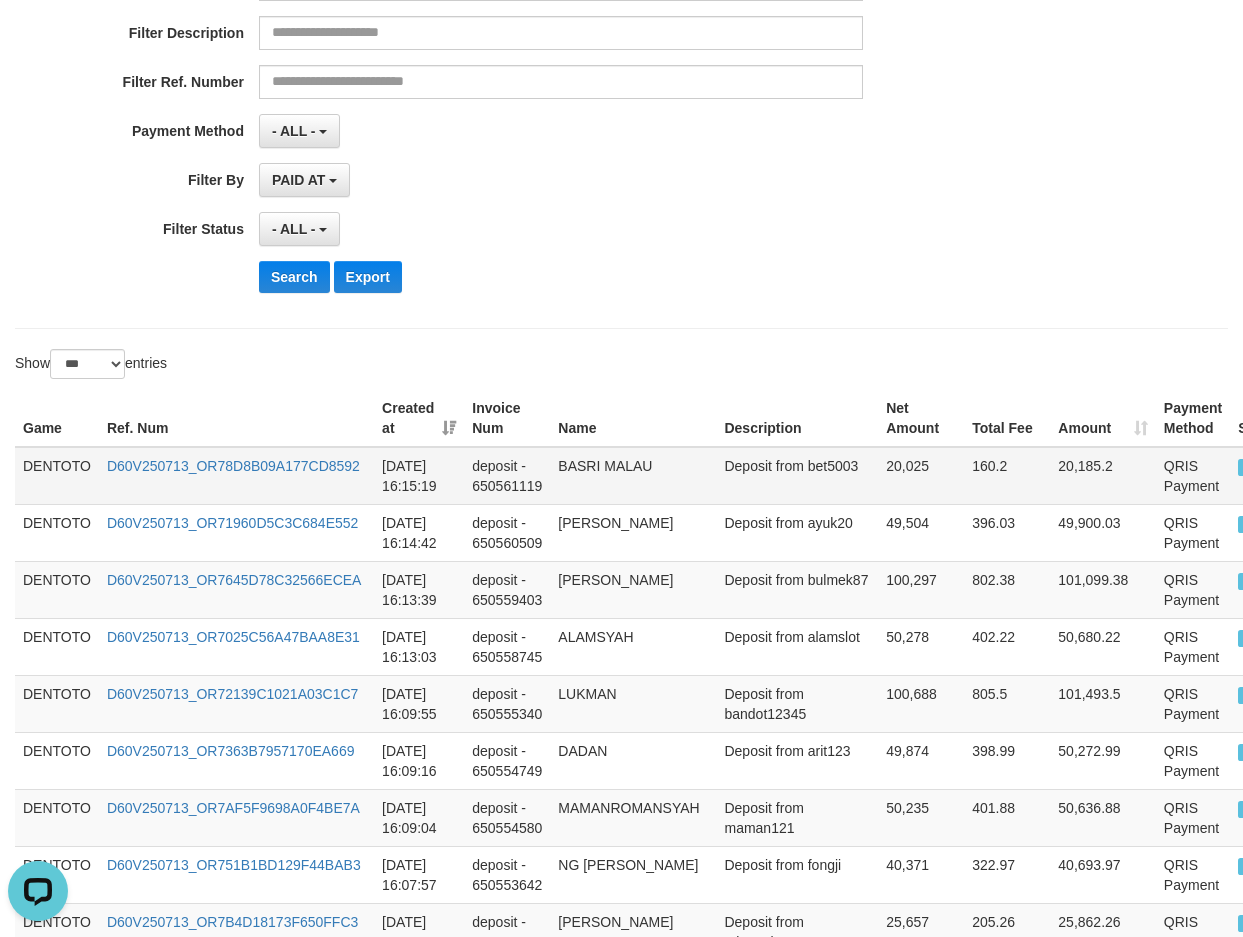 click on "DENTOTO" at bounding box center (57, 476) 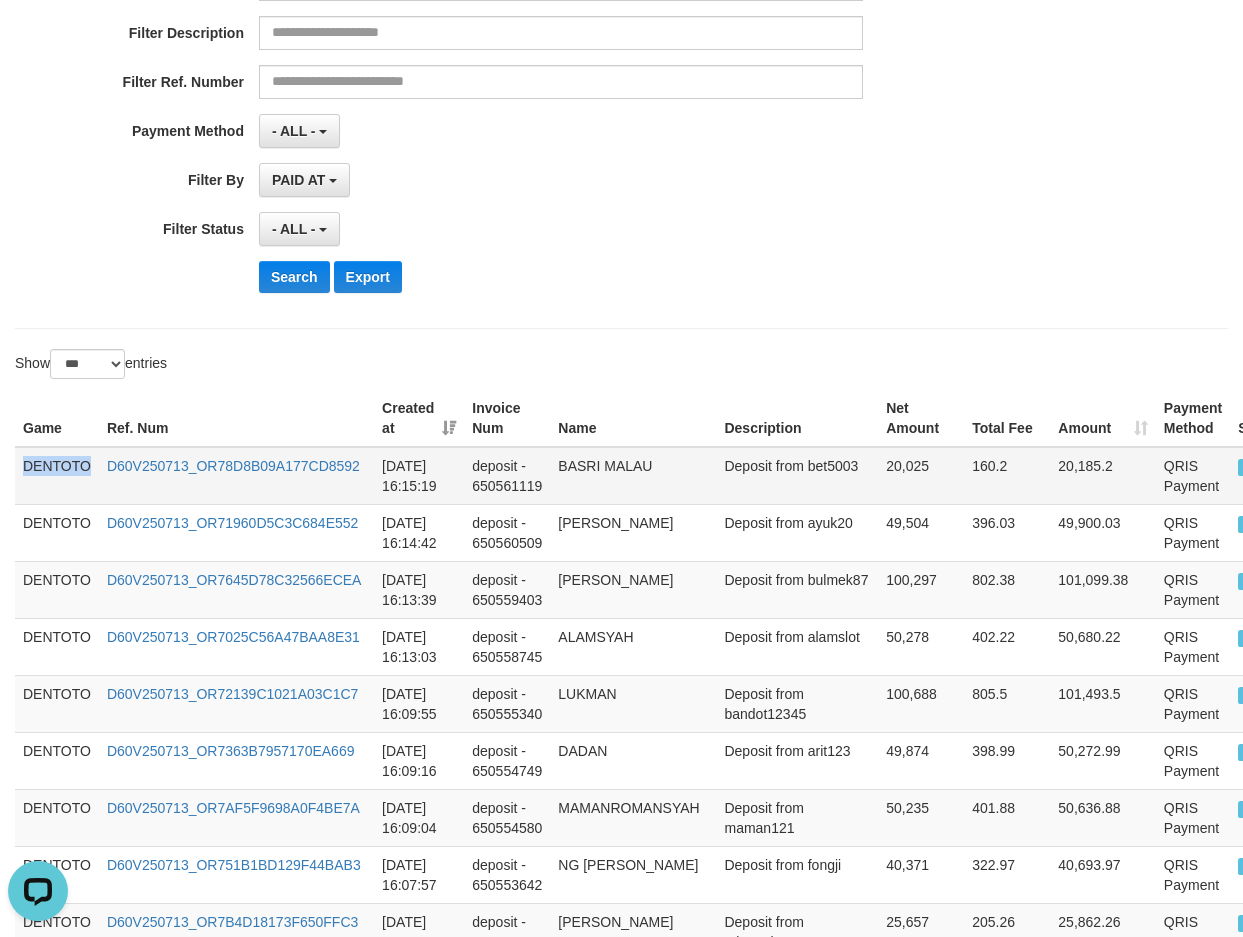click on "DENTOTO" at bounding box center [57, 476] 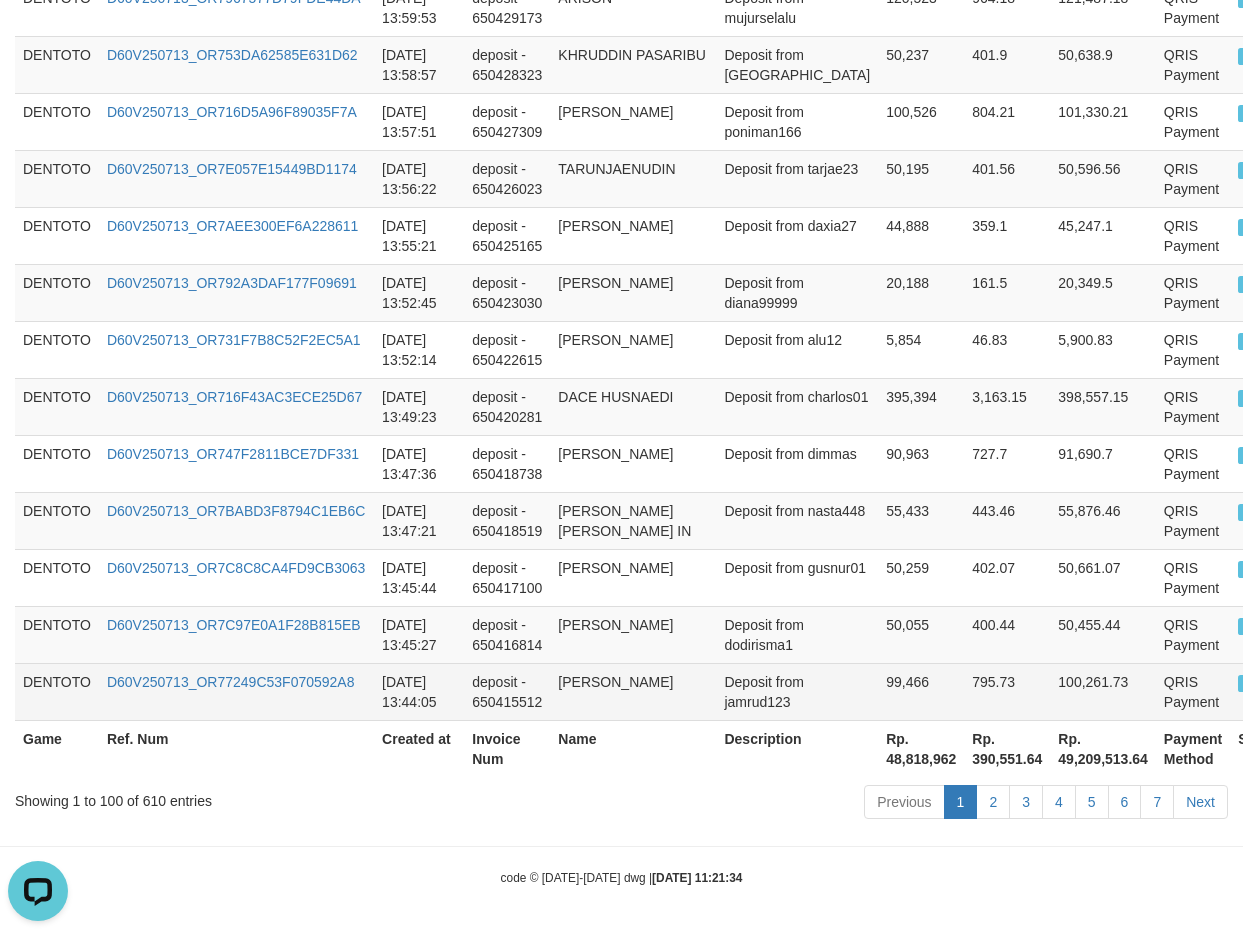 click on "P" at bounding box center (1259, 691) 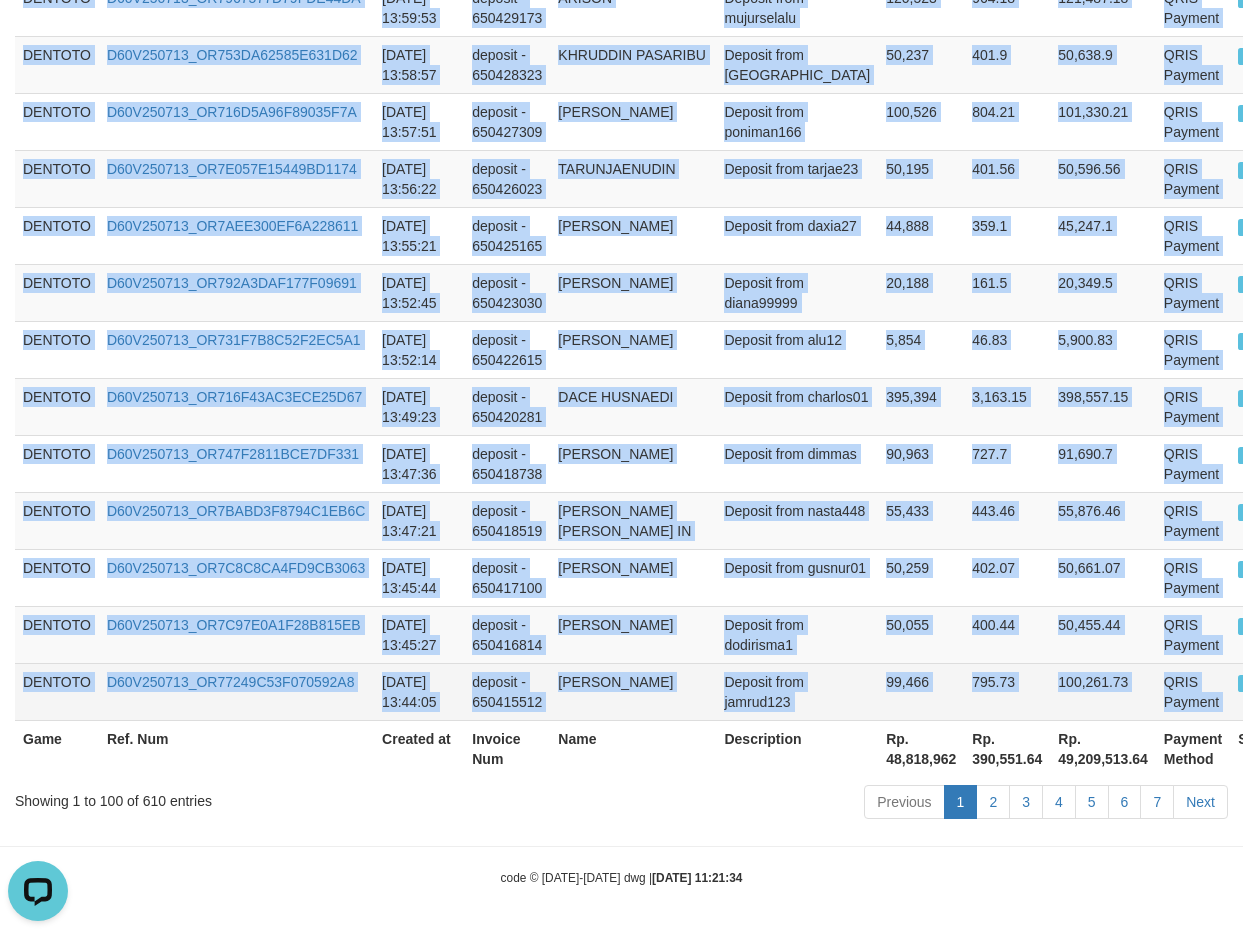 copy on "DENTOTO D60V250713_OR78D8B09A177CD8592 [DATE] 16:15:19 deposit - 650561119 BASRI MALAU Deposit from bet5003 20,025 160.2 20,185.2 QRIS Payment P   DENTOTO D60V250713_OR71960D5C3C684E552 [DATE] 16:14:42 deposit - 650560509 [PERSON_NAME] Deposit from ayuk20 49,504 396.03 49,900.03 QRIS Payment P   DENTOTO D60V250713_OR7645D78C32566ECEA [DATE] 16:13:39 deposit - 650559403 FAUZI NUR RAMDANI Deposit from bulmek87 100,297 802.38 101,099.38 QRIS Payment P   DENTOTO D60V250713_OR7025C56A47BAA8E31 [DATE] 16:13:03 deposit - 650558745 ALAMSYAH Deposit from alamslot 50,278 402.22 50,680.22 QRIS Payment P   DENTOTO D60V250713_OR72139C1021A03C1C7 [DATE] 16:09:55 deposit - 650555340 LUKMAN Deposit from bandot12345 100,688 805.5 101,493.5 QRIS Payment P   DENTOTO D60V250713_OR7363B7957170EA669 [DATE] 16:09:16 deposit - 650554749 DADAN Deposit from arit123 49,874 398.99 50,272.99 QRIS Payment P   DENTOTO D60V250713_OR7AF5F9698A0F4BE7A [DATE] 16:09:04 deposit - 650554580 MAMANROMANSYAH Deposit from..." 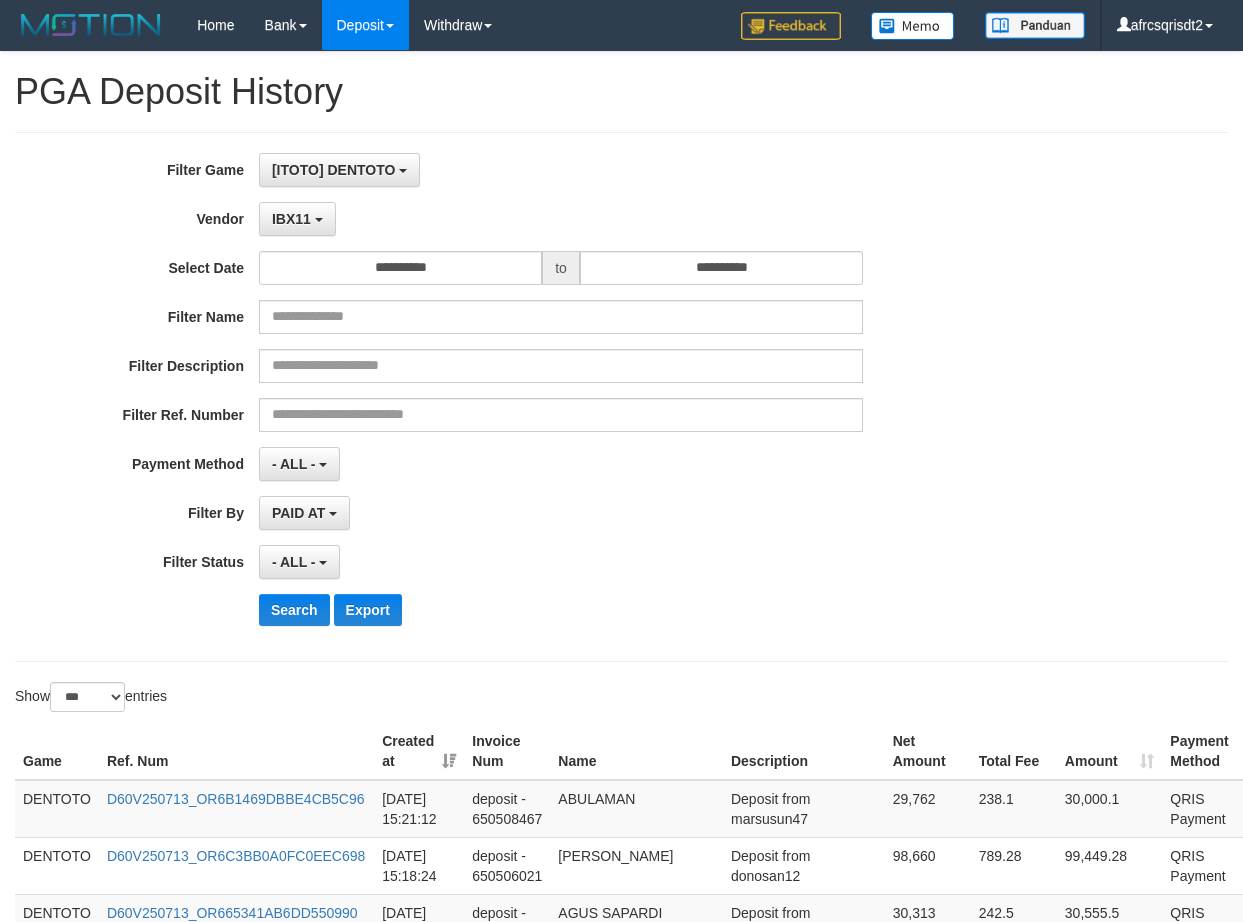 select on "**********" 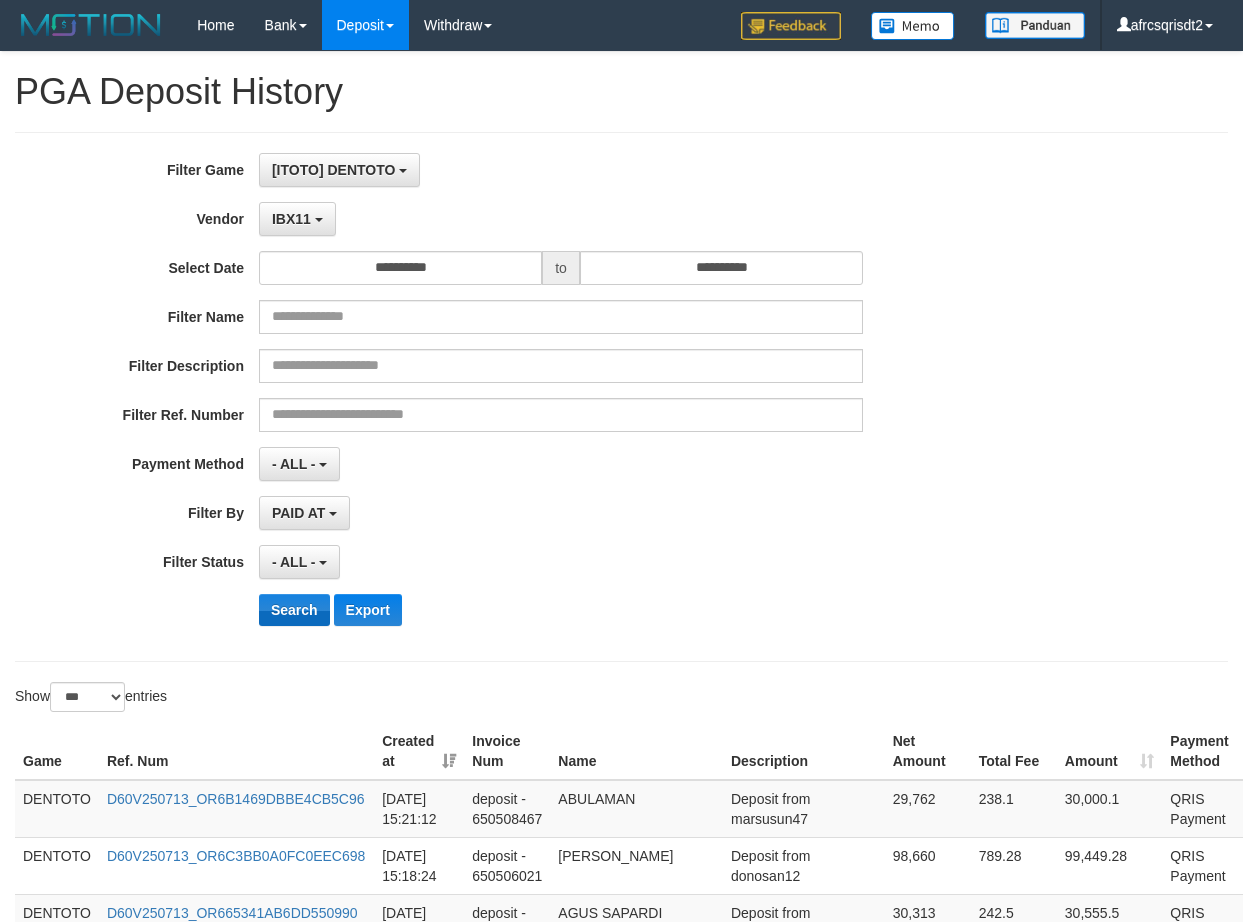 scroll, scrollTop: 333, scrollLeft: 8, axis: both 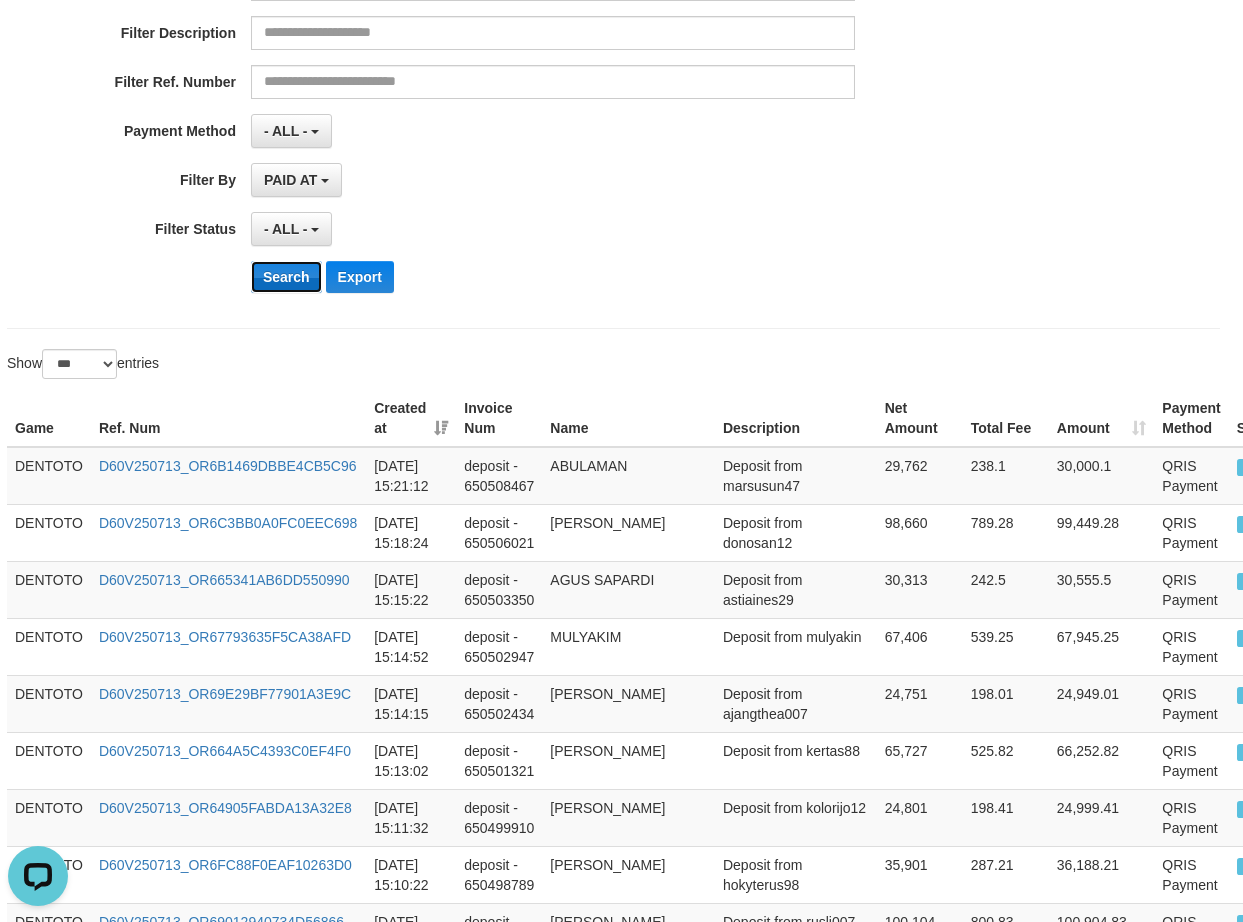 click on "Search" at bounding box center [286, 277] 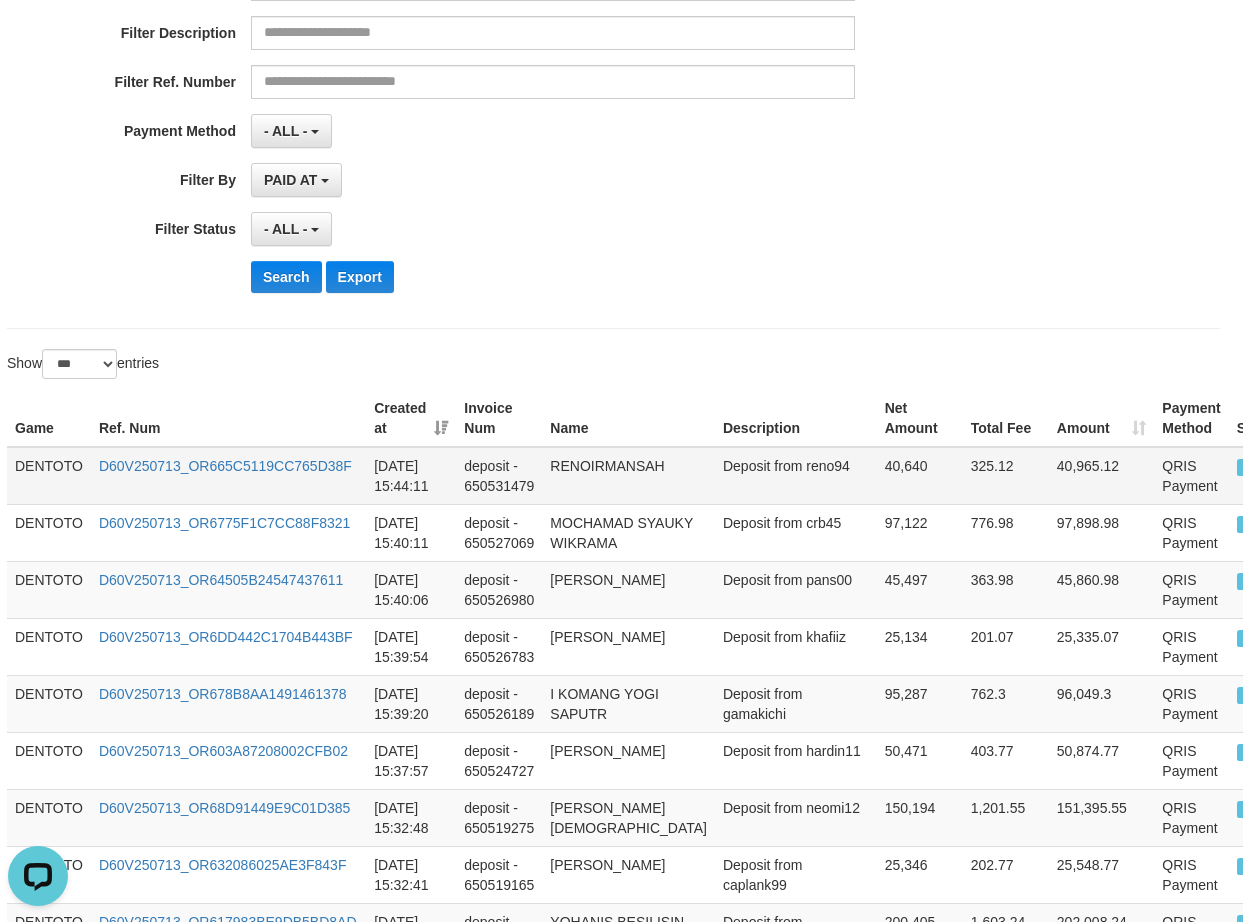 click on "DENTOTO" at bounding box center (49, 476) 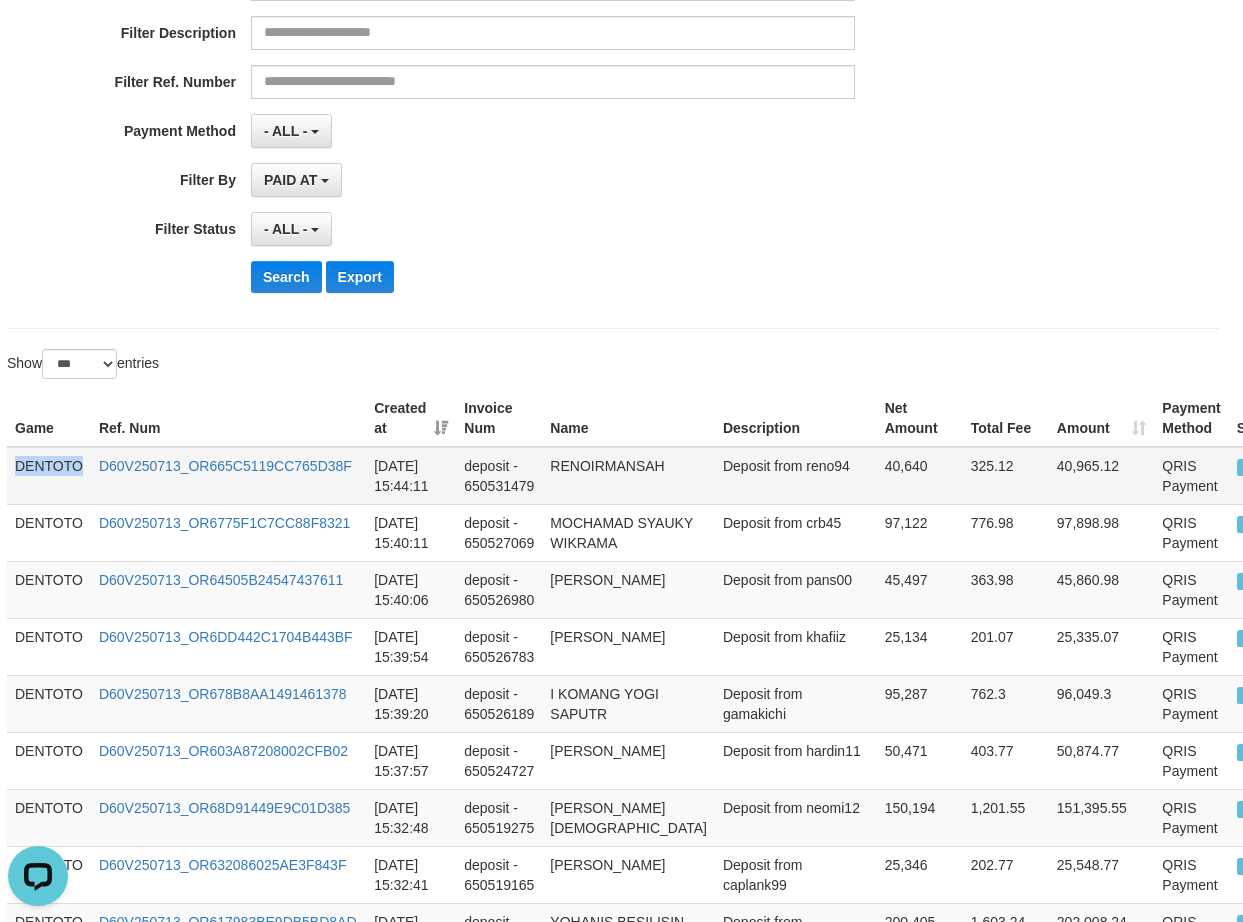 click on "DENTOTO" at bounding box center (49, 476) 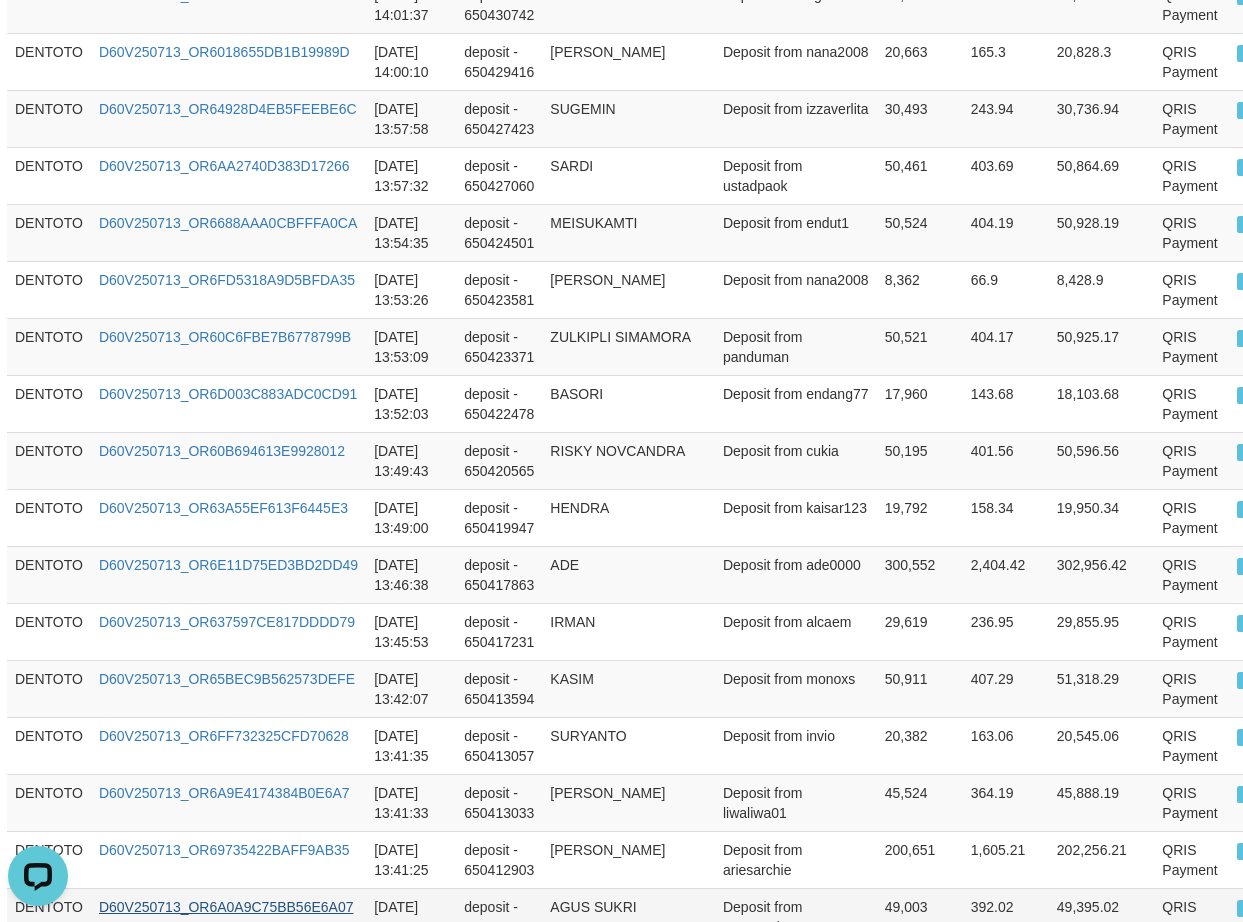 scroll, scrollTop: 5775, scrollLeft: 8, axis: both 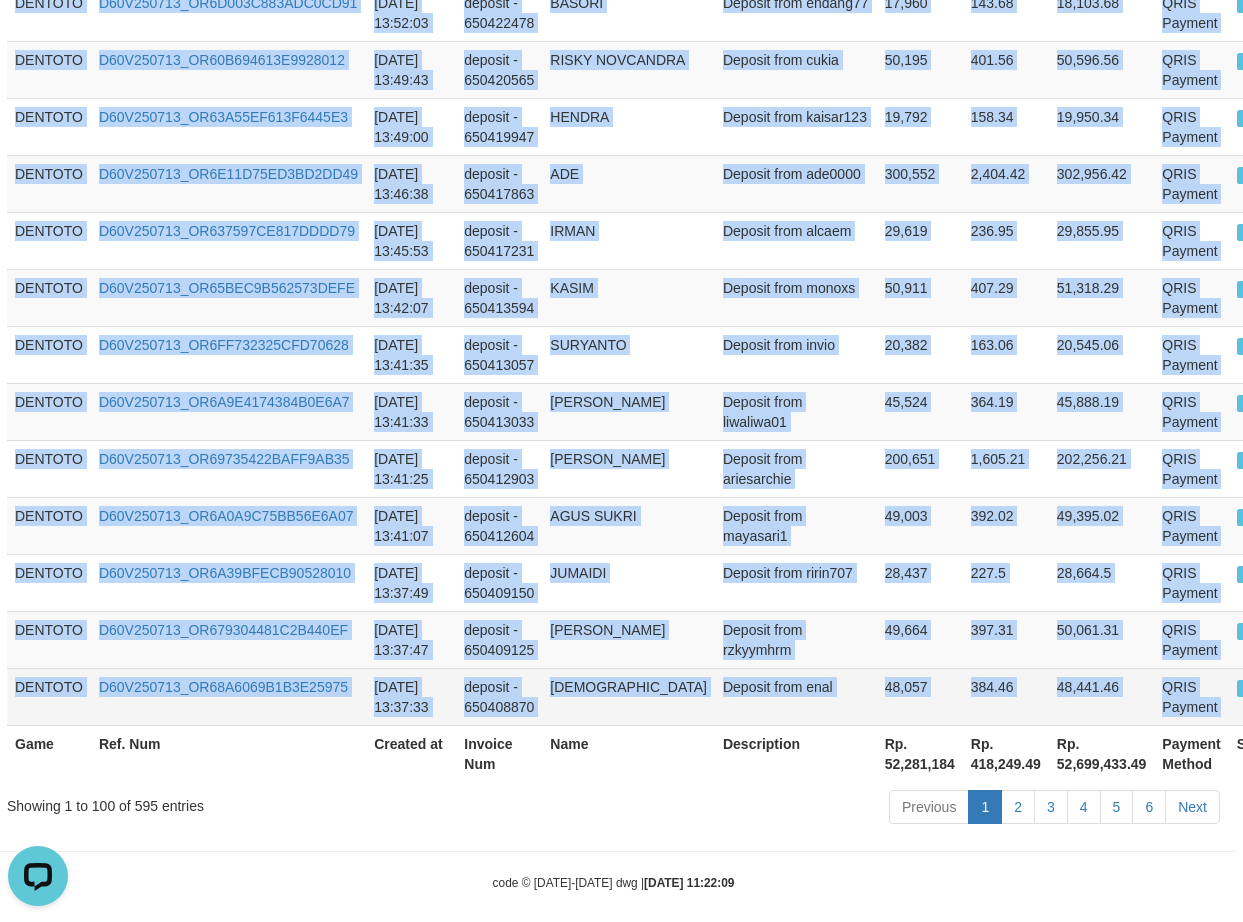 click on "P" at bounding box center [1258, 696] 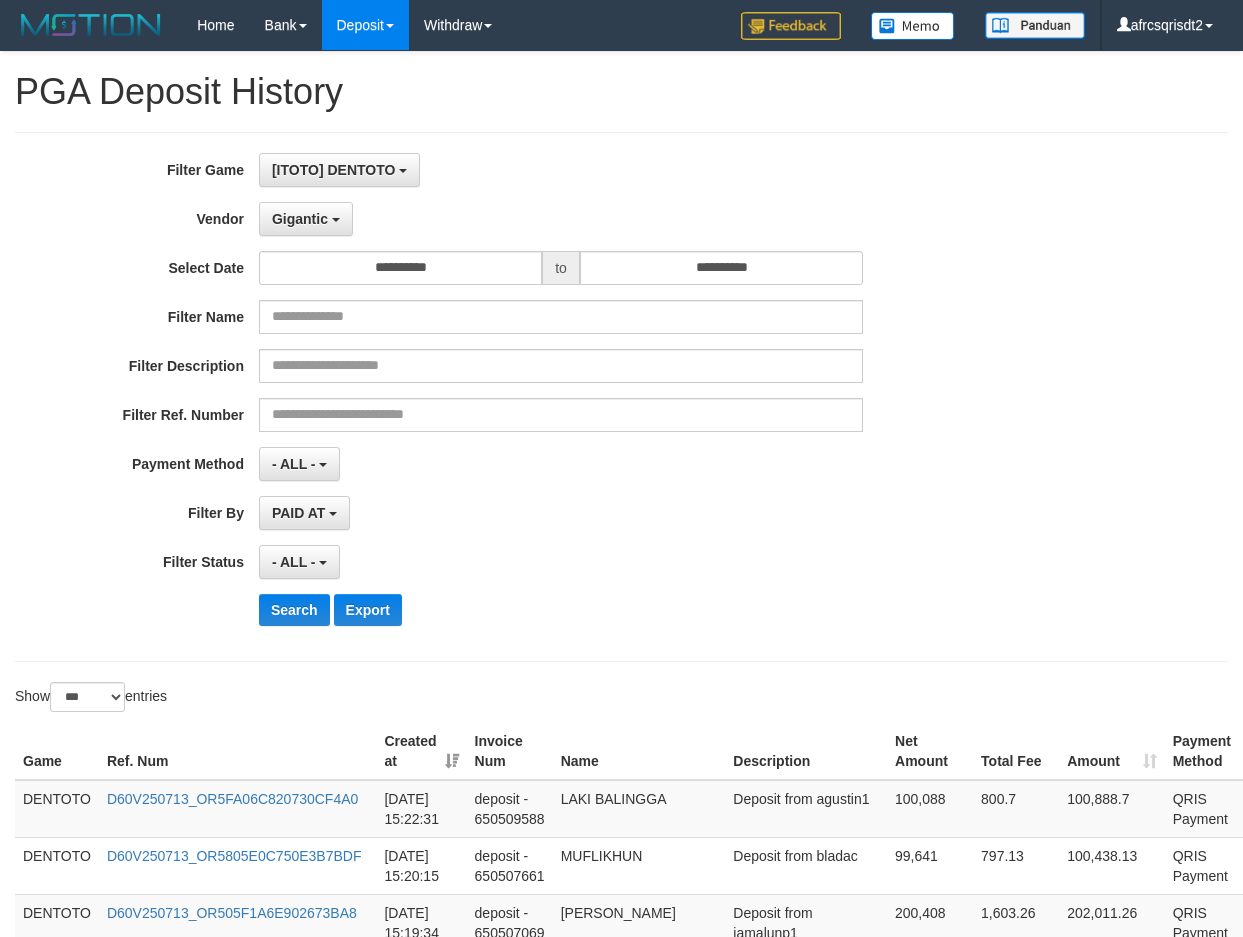 select on "**********" 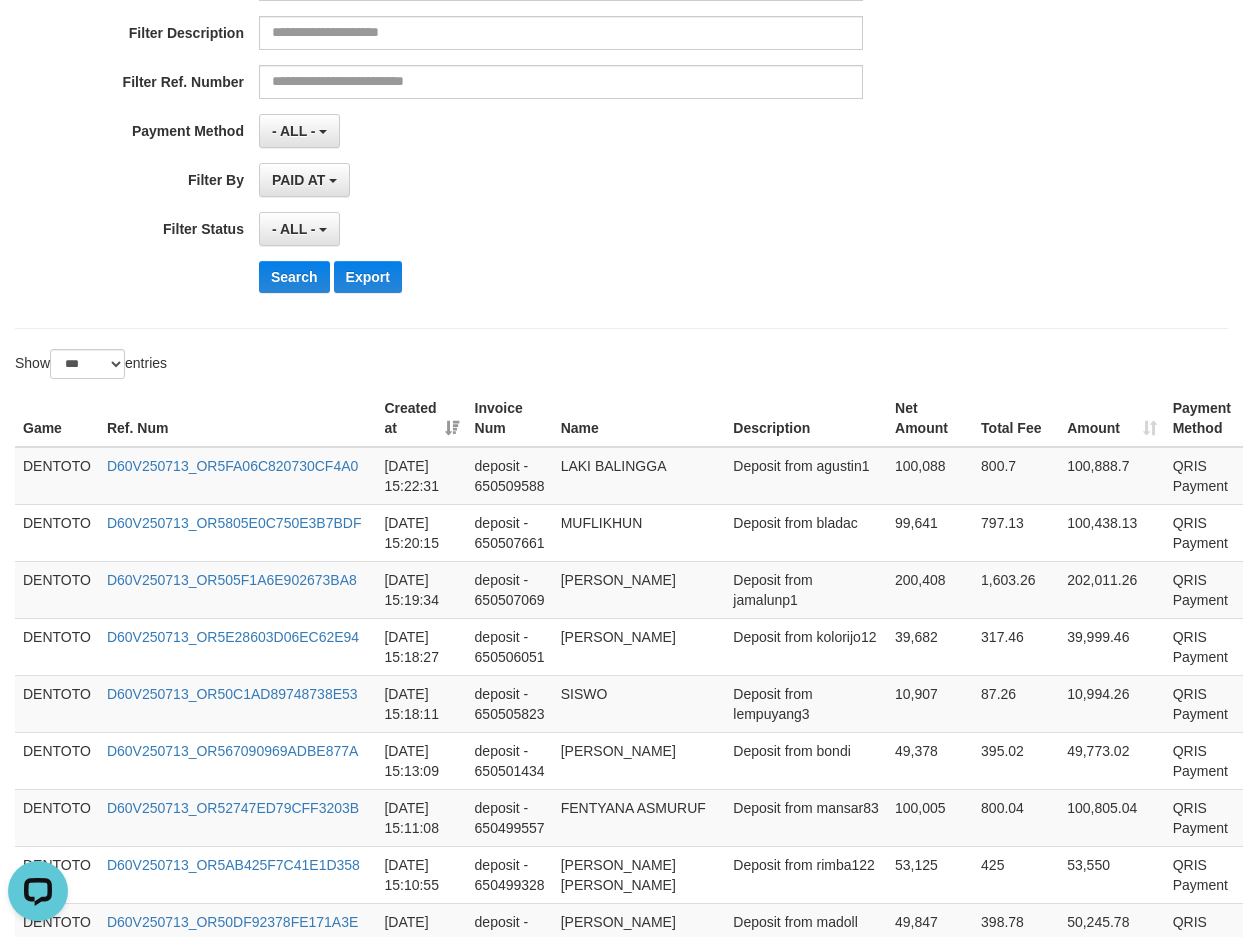 scroll, scrollTop: 0, scrollLeft: 0, axis: both 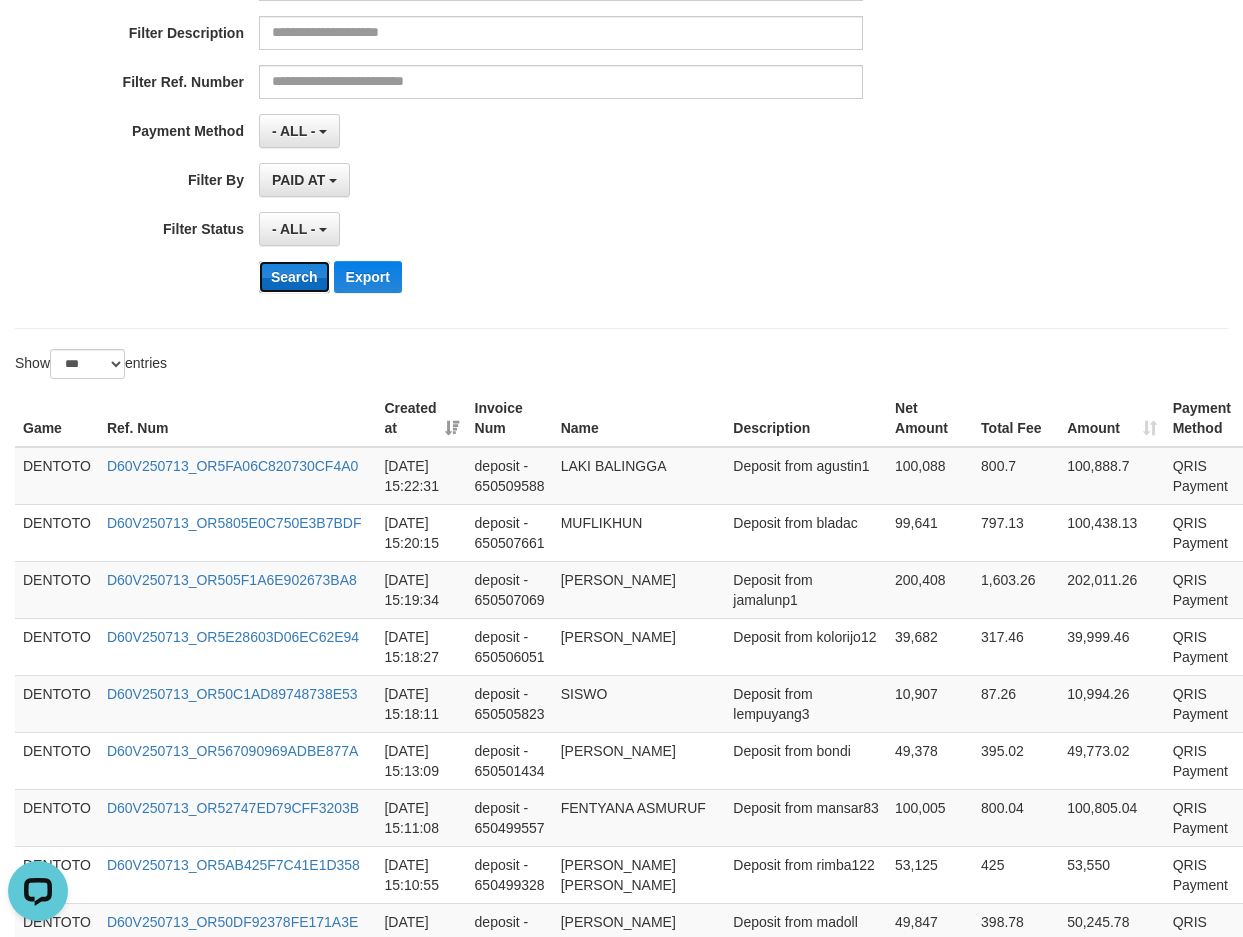click on "Search" at bounding box center (294, 277) 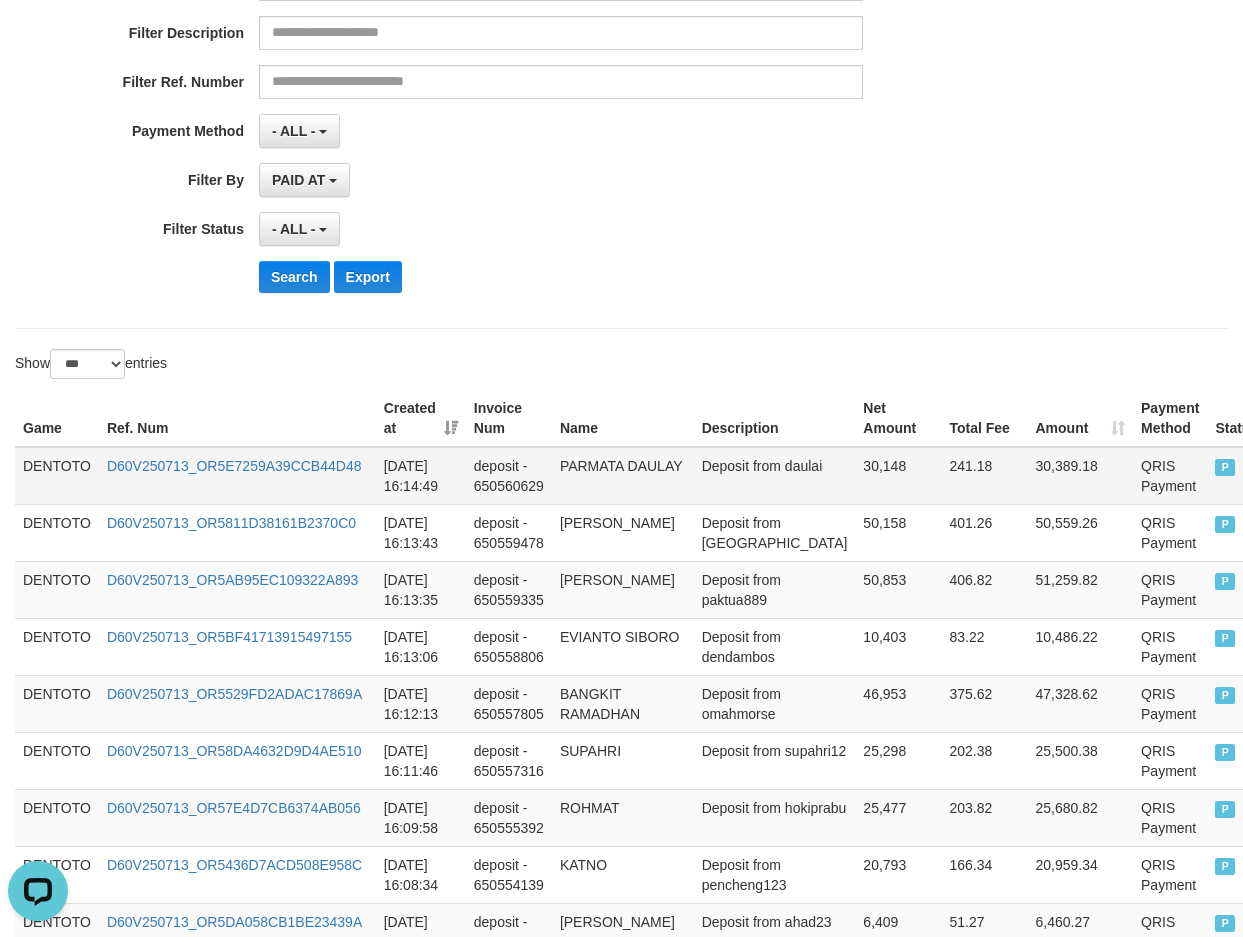 click on "DENTOTO" at bounding box center (57, 476) 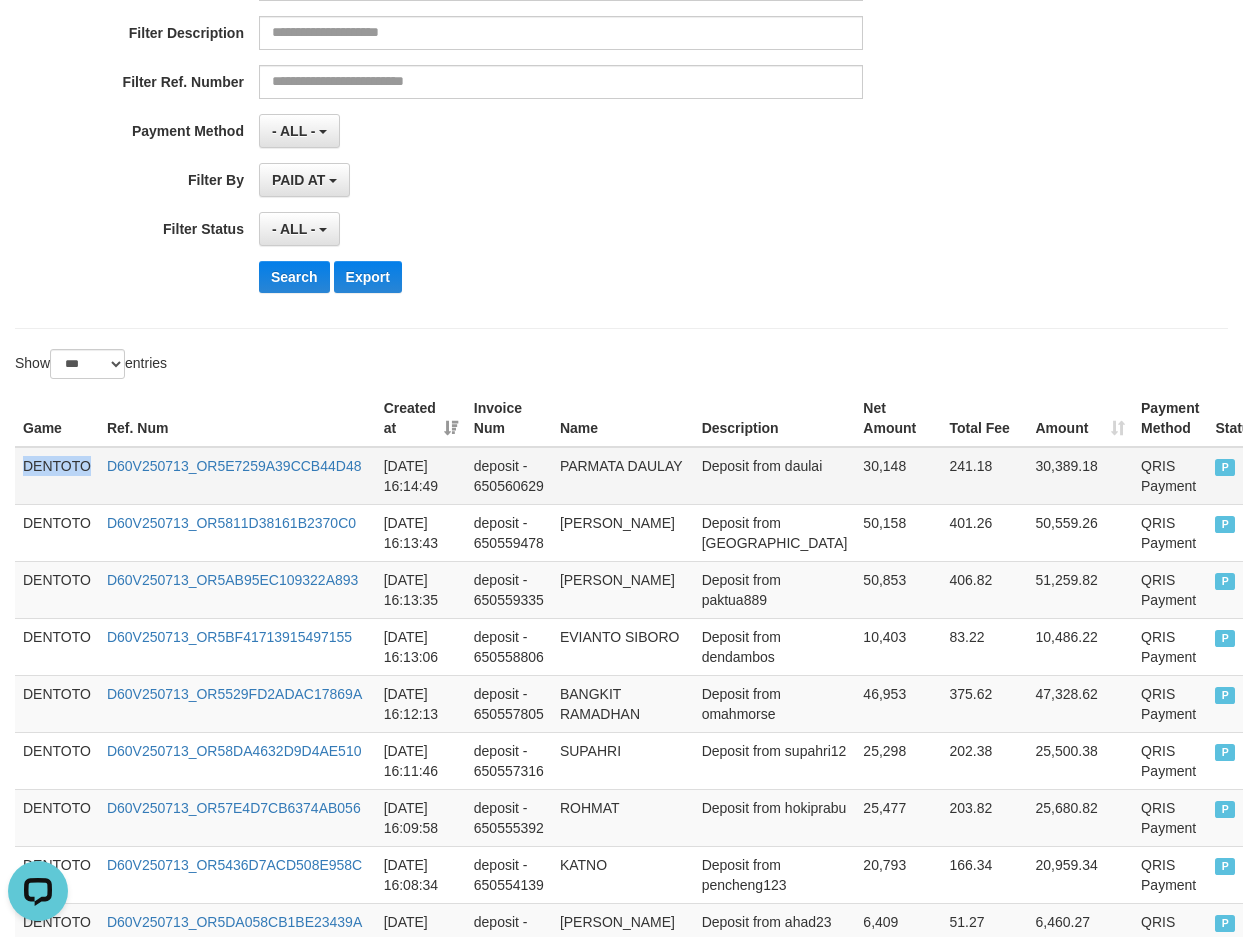 click on "DENTOTO" at bounding box center (57, 476) 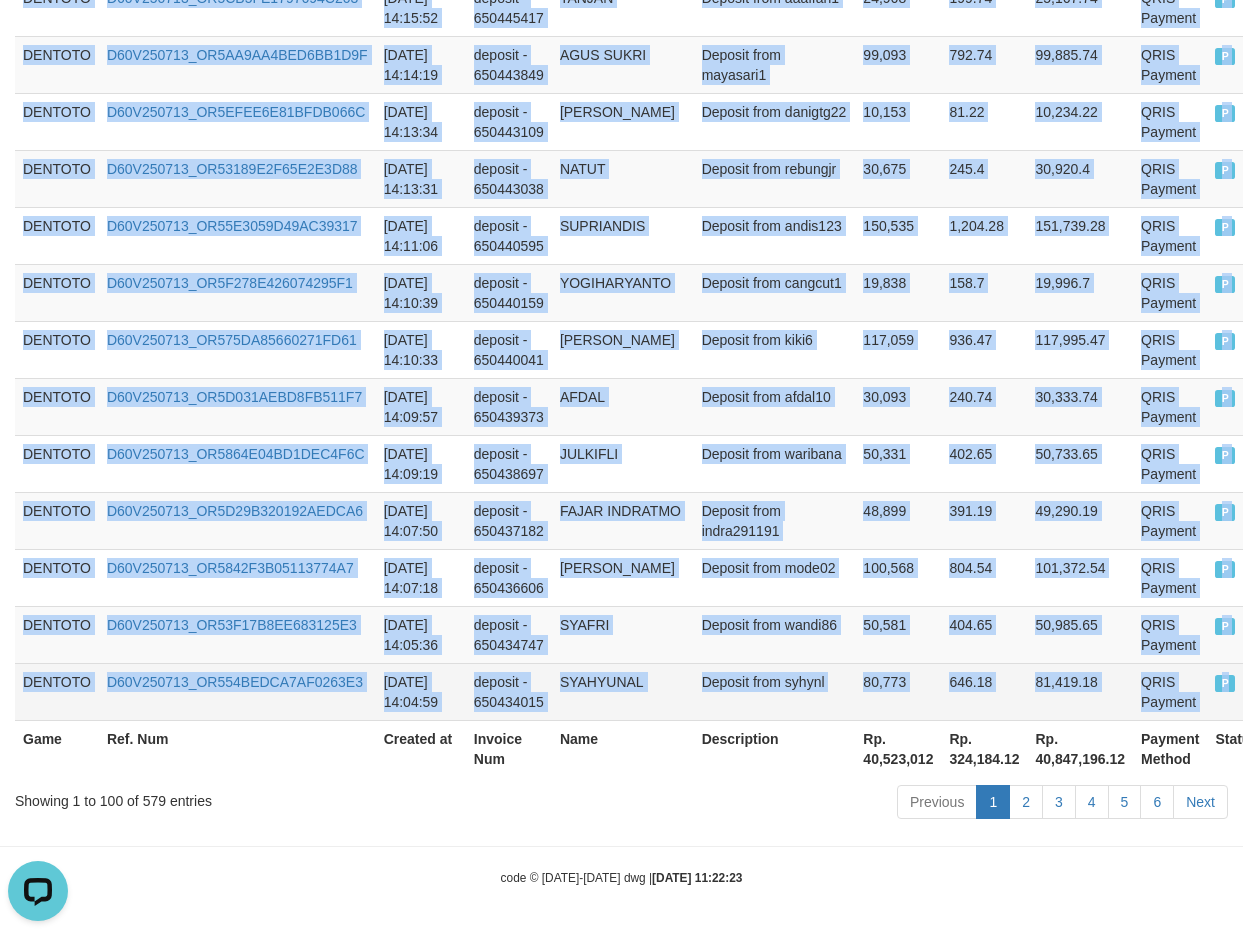 click on "P" at bounding box center (1236, 691) 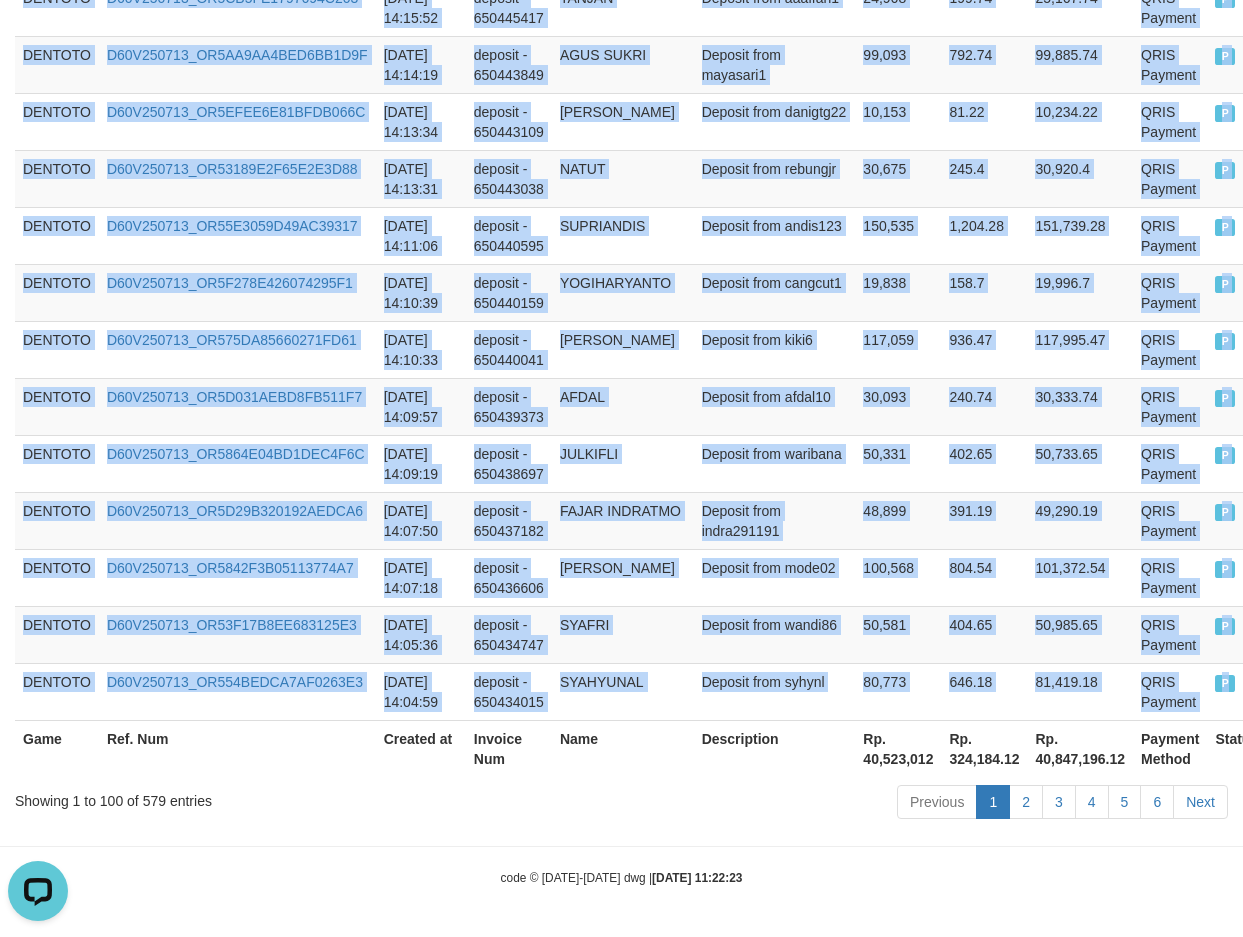 copy on "DENTOTO D60V250713_OR5E7259A39CCB44D48 2025-07-13 16:14:49 deposit - 650560629 PARMATA DAULAY Deposit from daulai 30,148 241.18 30,389.18 QRIS Payment P   DENTOTO D60V250713_OR5811D38161B2370C0 2025-07-13 16:13:43 deposit - 650559478 FIKI FITRIADI Deposit from kalimpuong 50,158 401.26 50,559.26 QRIS Payment P   DENTOTO D60V250713_OR5AB95EC109322A893 2025-07-13 16:13:35 deposit - 650559335 RONA AJI SAKTI Deposit from paktua889 50,853 406.82 51,259.82 QRIS Payment P   DENTOTO D60V250713_OR5BF41713915497155 2025-07-13 16:13:06 deposit - 650558806 EVIANTO SIBORO Deposit from dendambos 10,403 83.22 10,486.22 QRIS Payment P   DENTOTO D60V250713_OR5529FD2ADAC17869A 2025-07-13 16:12:13 deposit - 650557805 BANGKIT RAMADHAN Deposit from omahmorse 46,953 375.62 47,328.62 QRIS Payment P   DENTOTO D60V250713_OR58DA4632D9D4AE510 2025-07-13 16:11:46 deposit - 650557316 SUPAHRI Deposit from supahri12 25,298 202.38 25,500.38 QRIS Payment P   DENTOTO D60V250713_OR57E4D7CB6374AB056 2025-07-13 16:09:58 deposit - 650555392 ROH..." 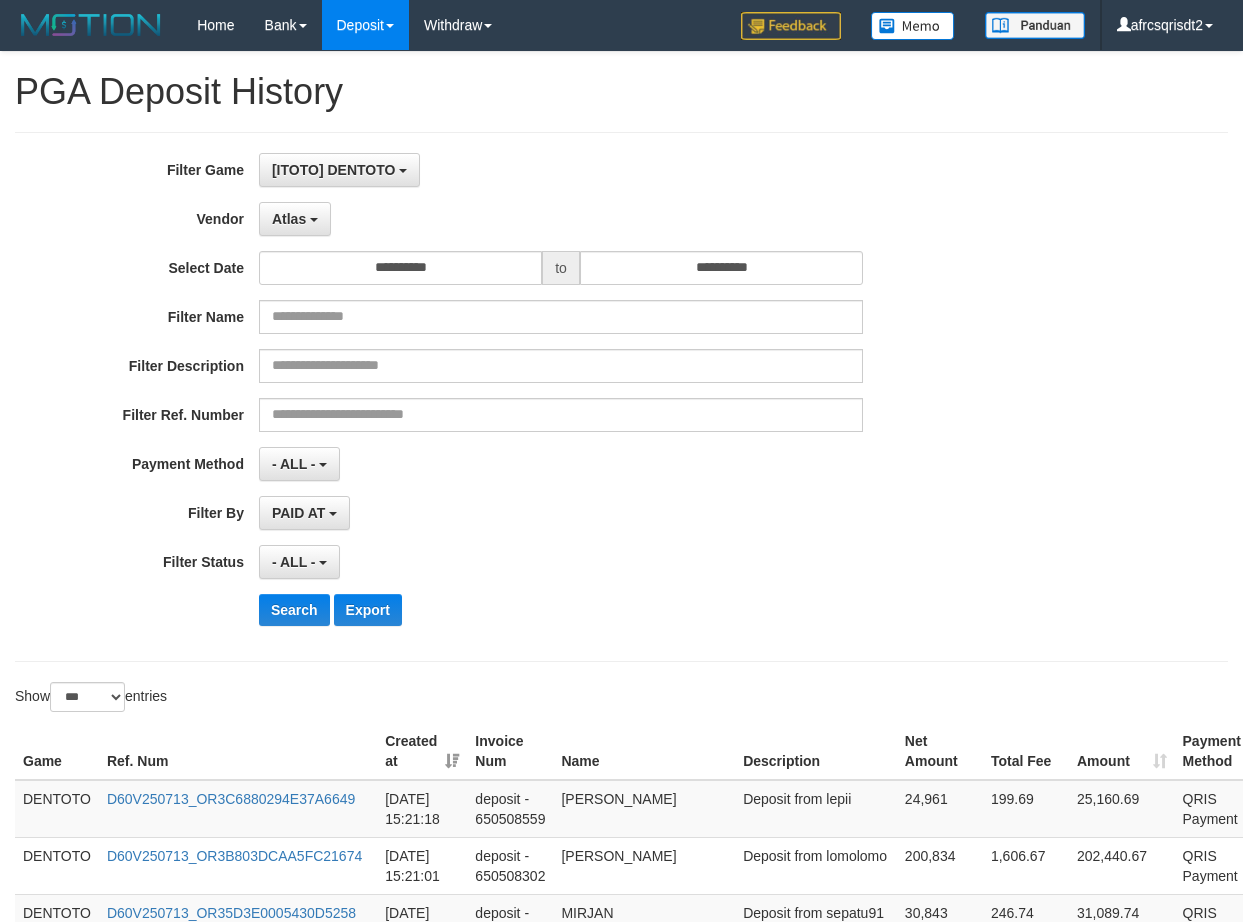 select on "**********" 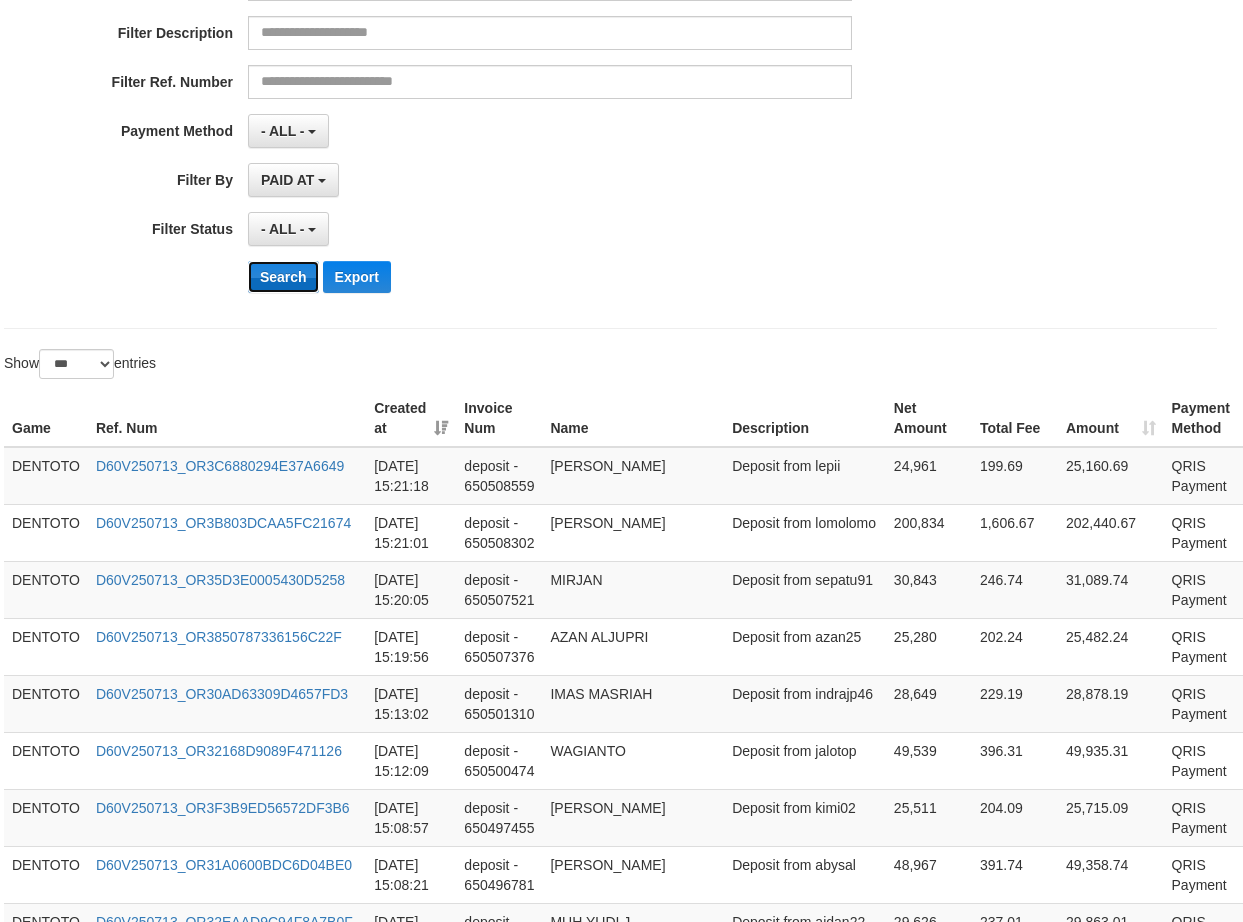 click on "Search" at bounding box center [283, 277] 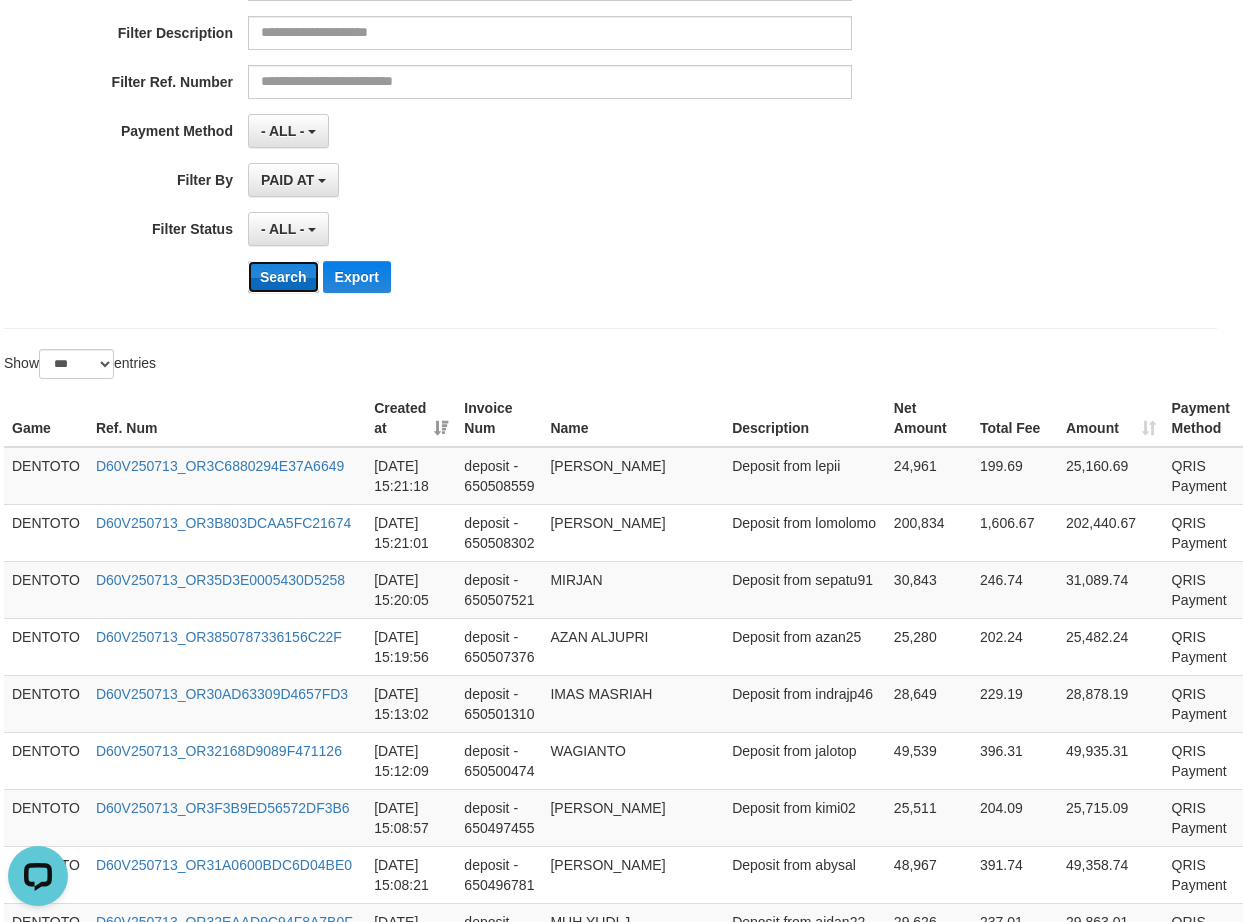 scroll, scrollTop: 333, scrollLeft: 11, axis: both 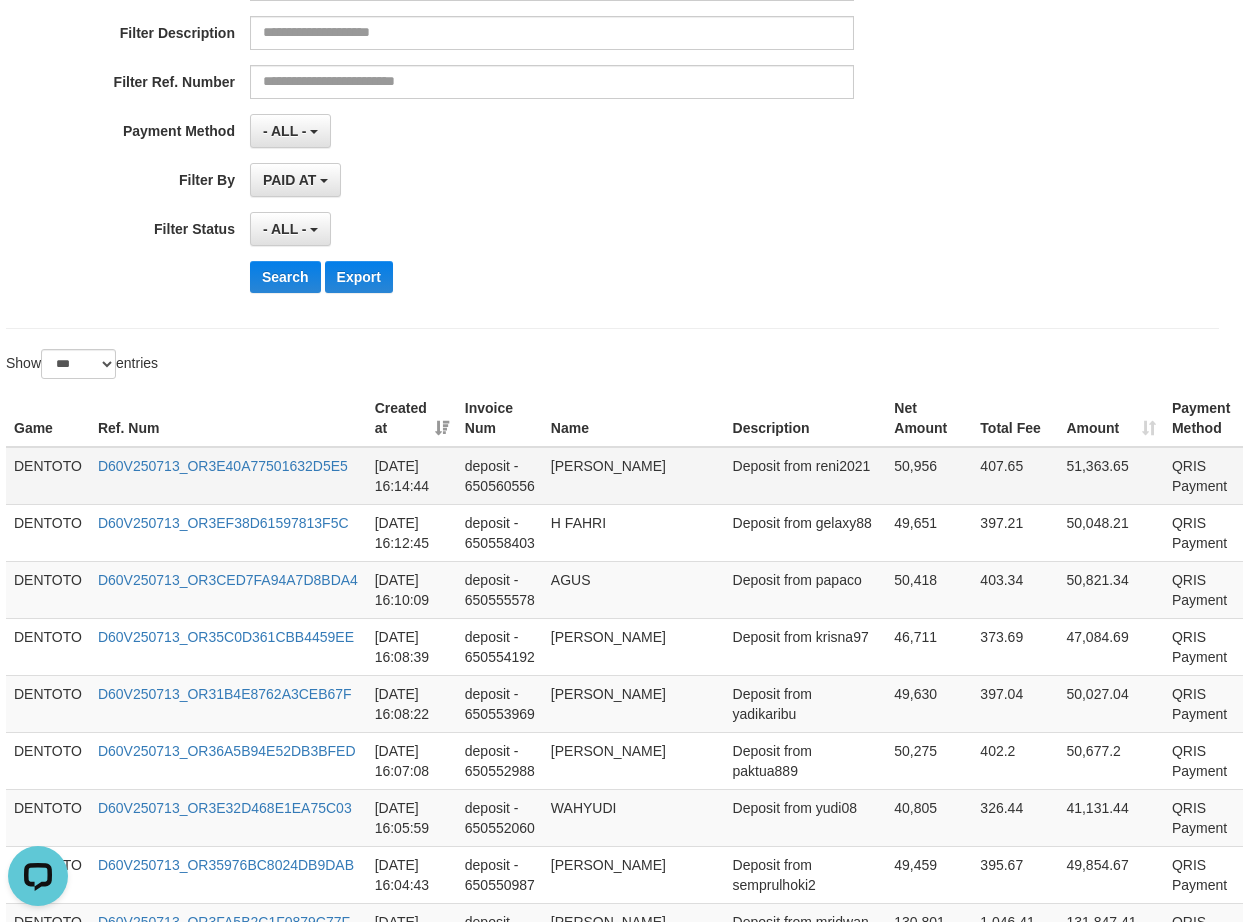 click on "DENTOTO" at bounding box center [48, 476] 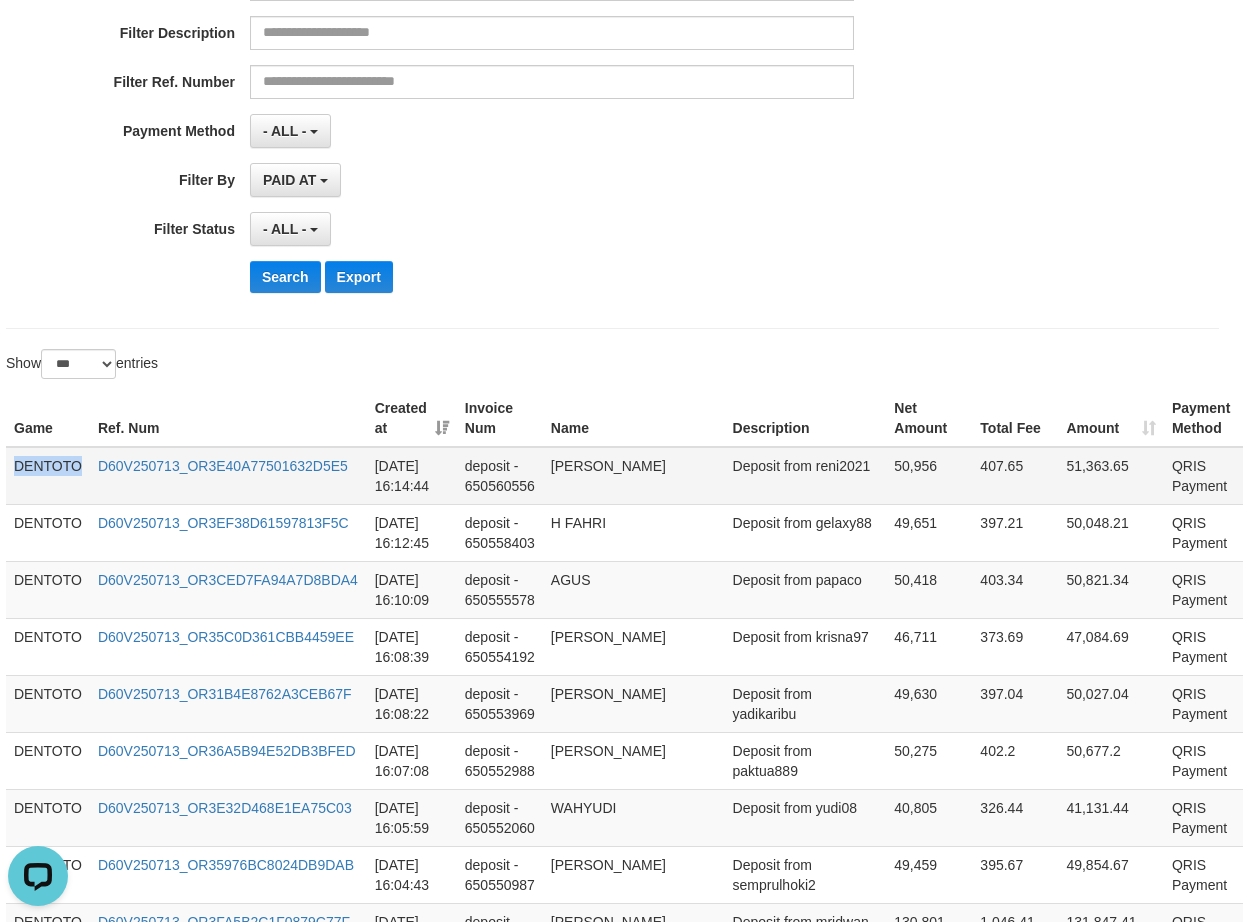 click on "DENTOTO" at bounding box center (48, 476) 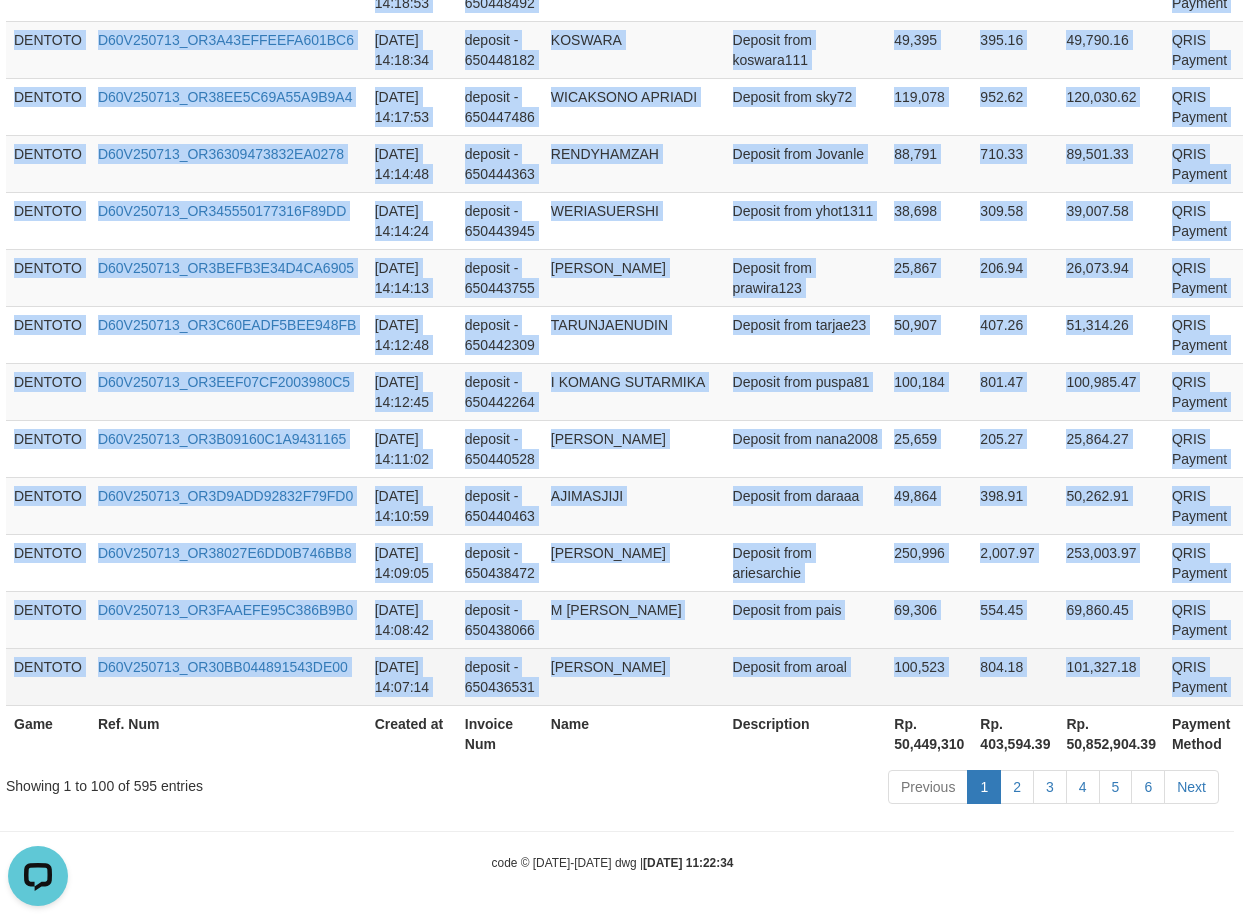 click on "P" at bounding box center (1256, 668) 